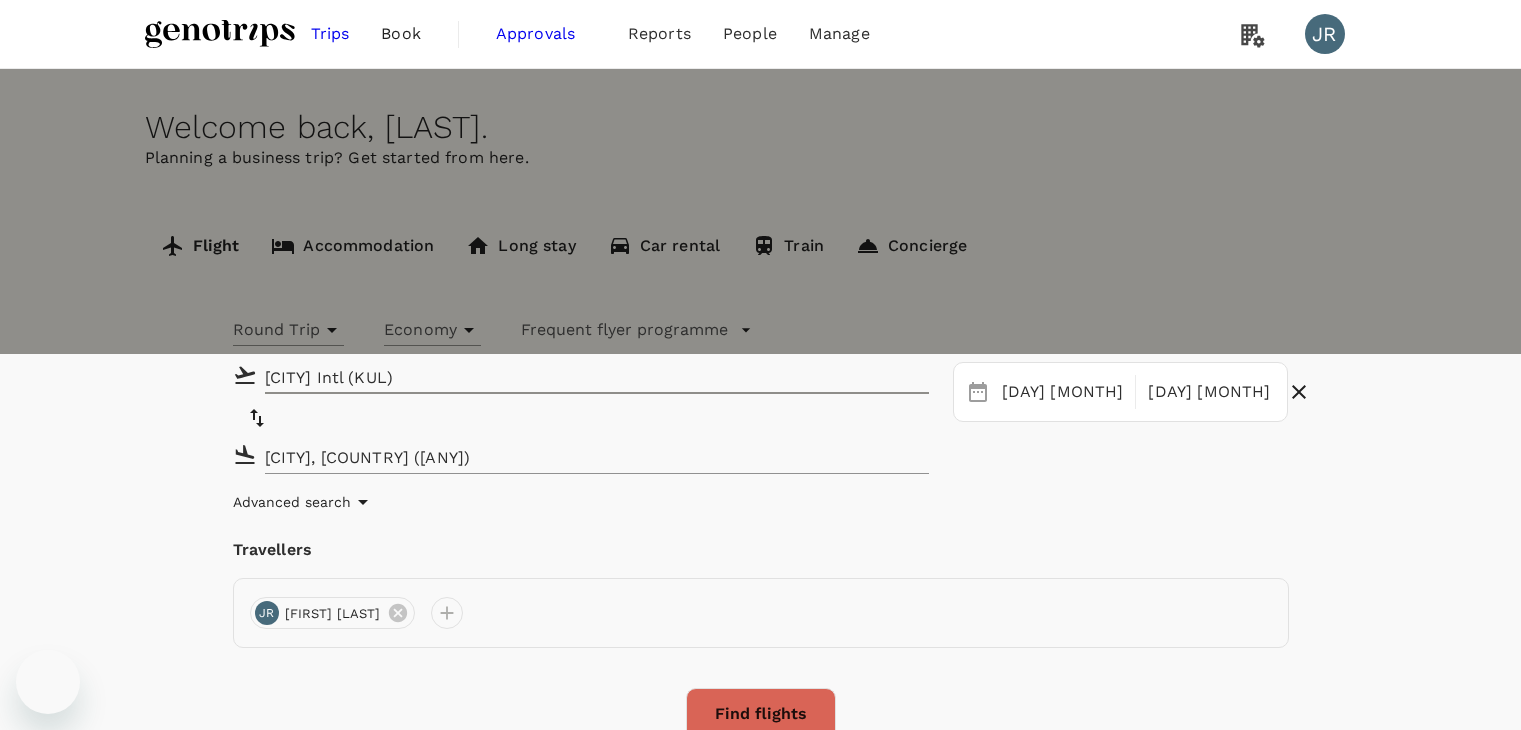 scroll, scrollTop: 0, scrollLeft: 0, axis: both 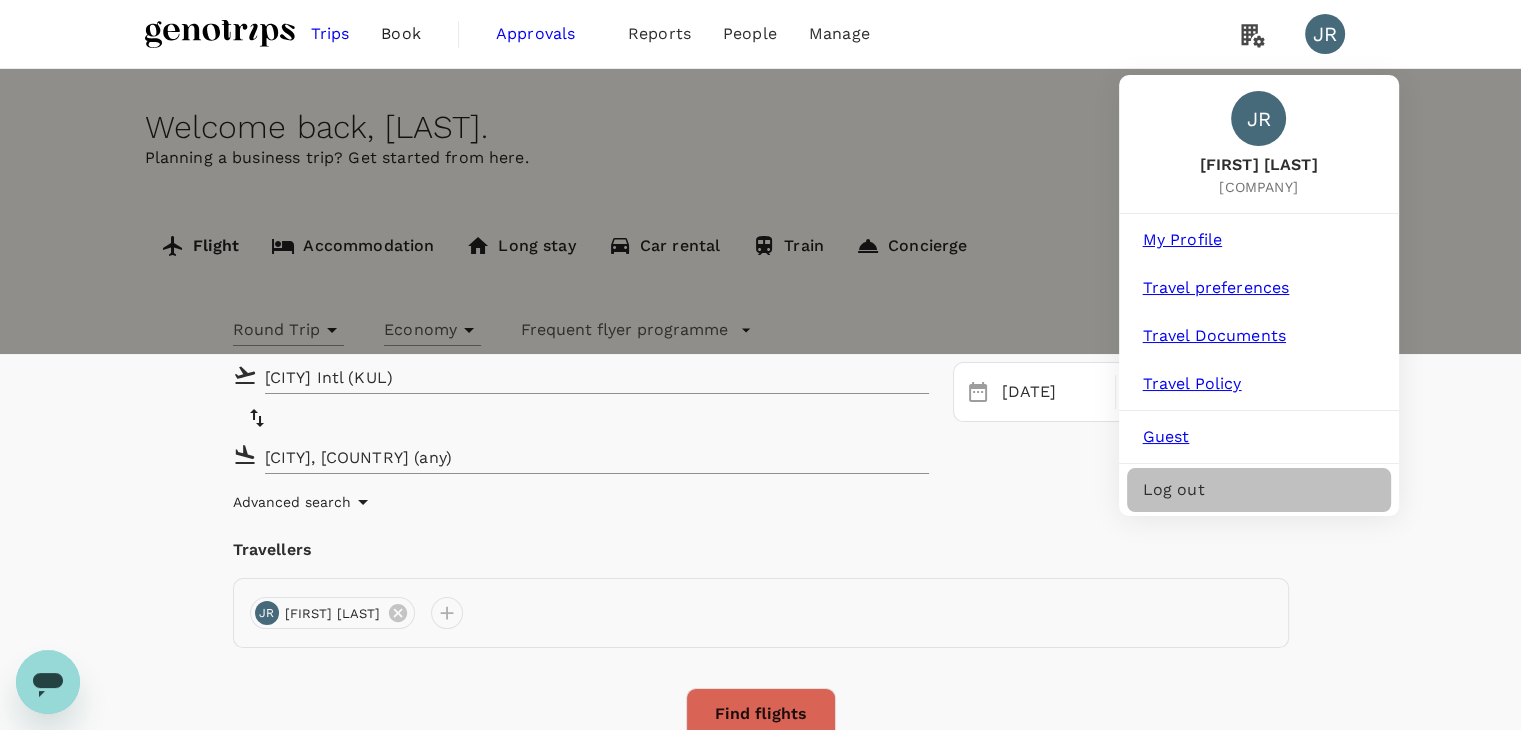 click on "Log out" at bounding box center [1259, 490] 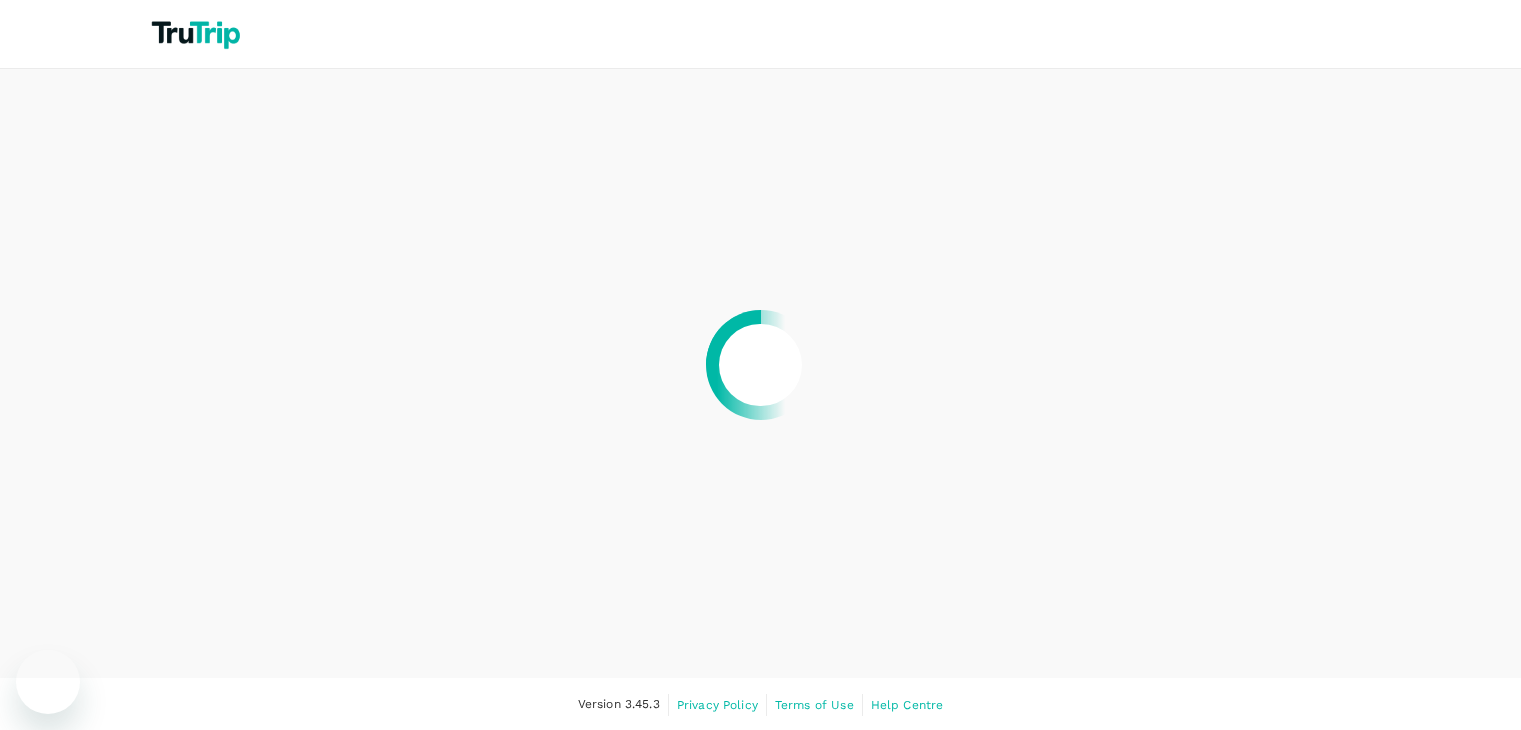 scroll, scrollTop: 0, scrollLeft: 0, axis: both 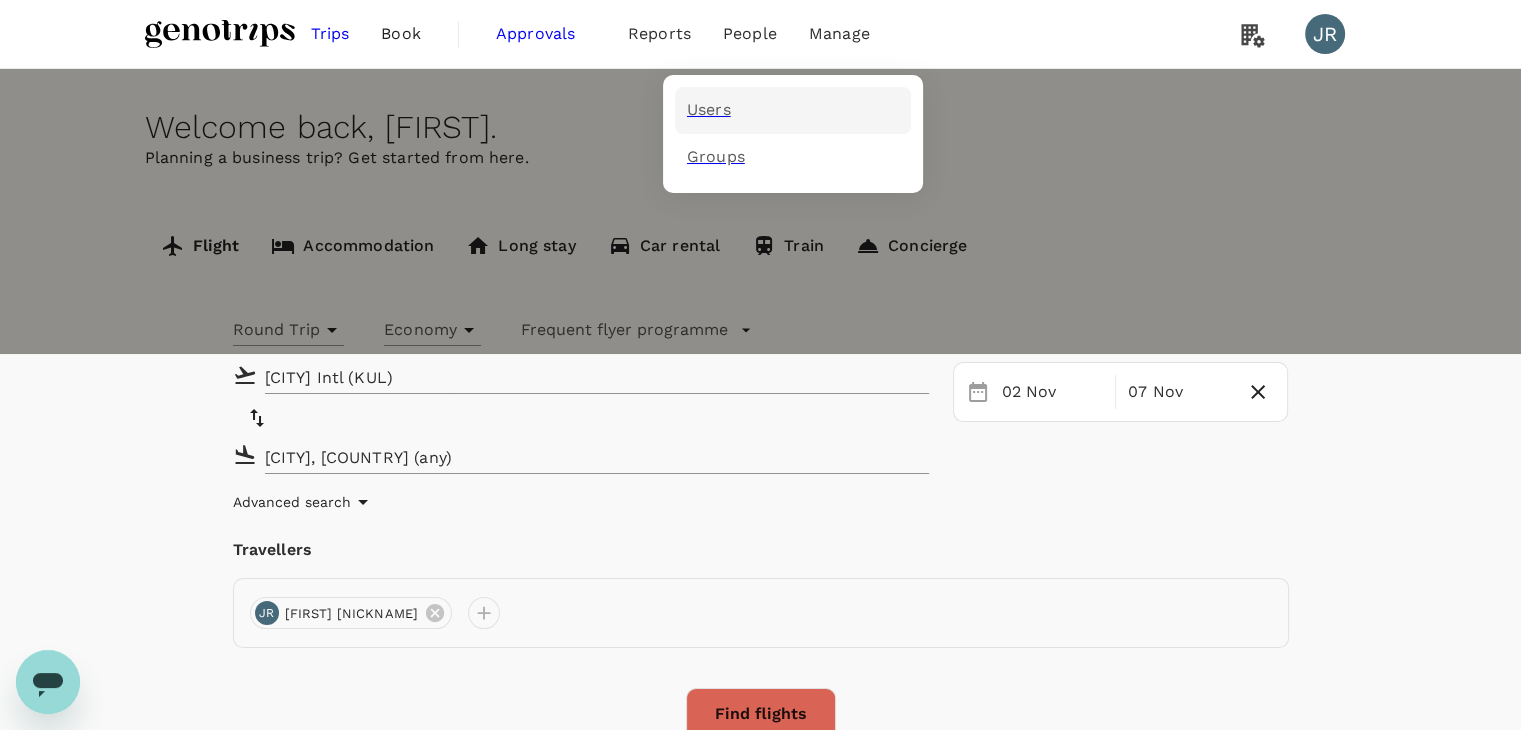 click on "Users" at bounding box center [709, 110] 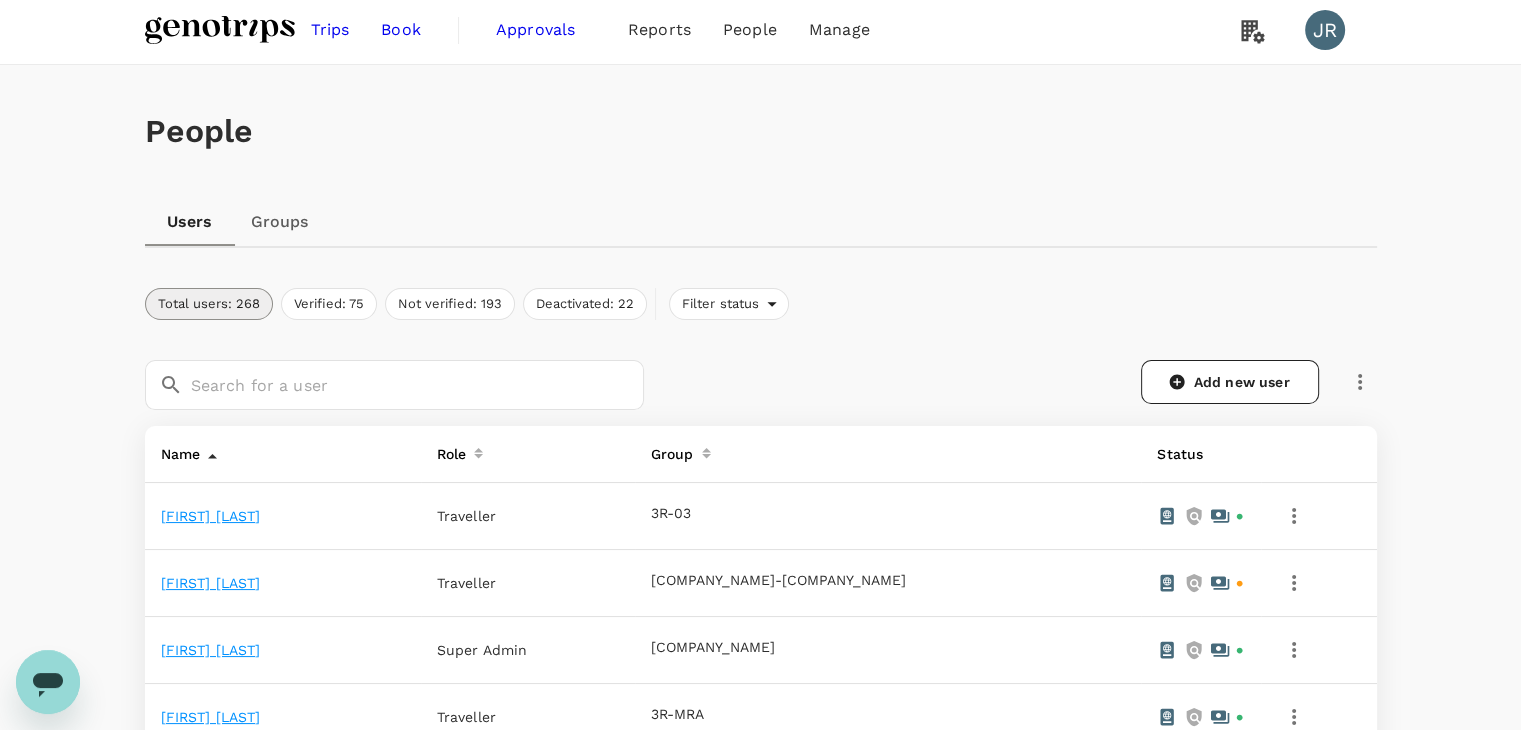 scroll, scrollTop: 0, scrollLeft: 0, axis: both 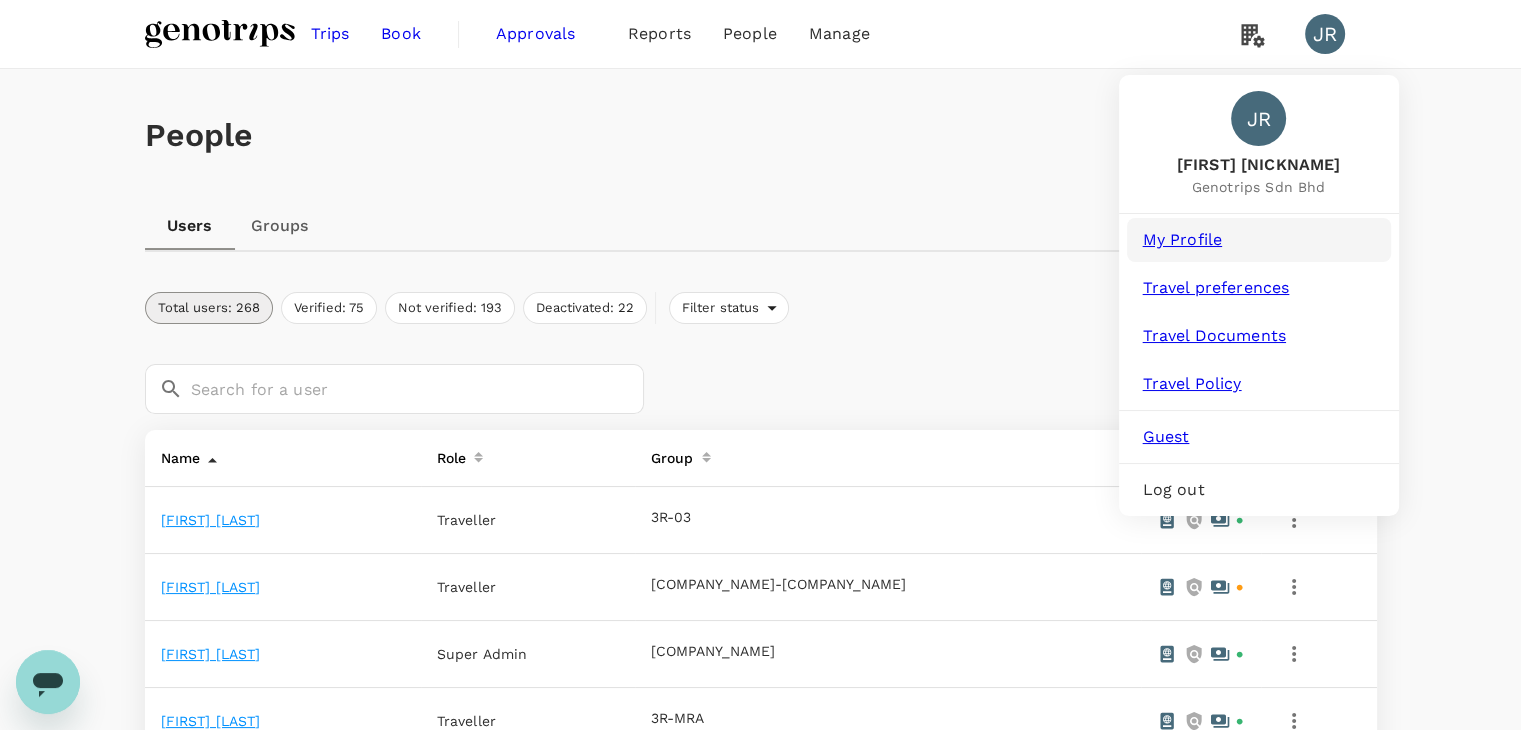 click on "My Profile" at bounding box center [1259, 240] 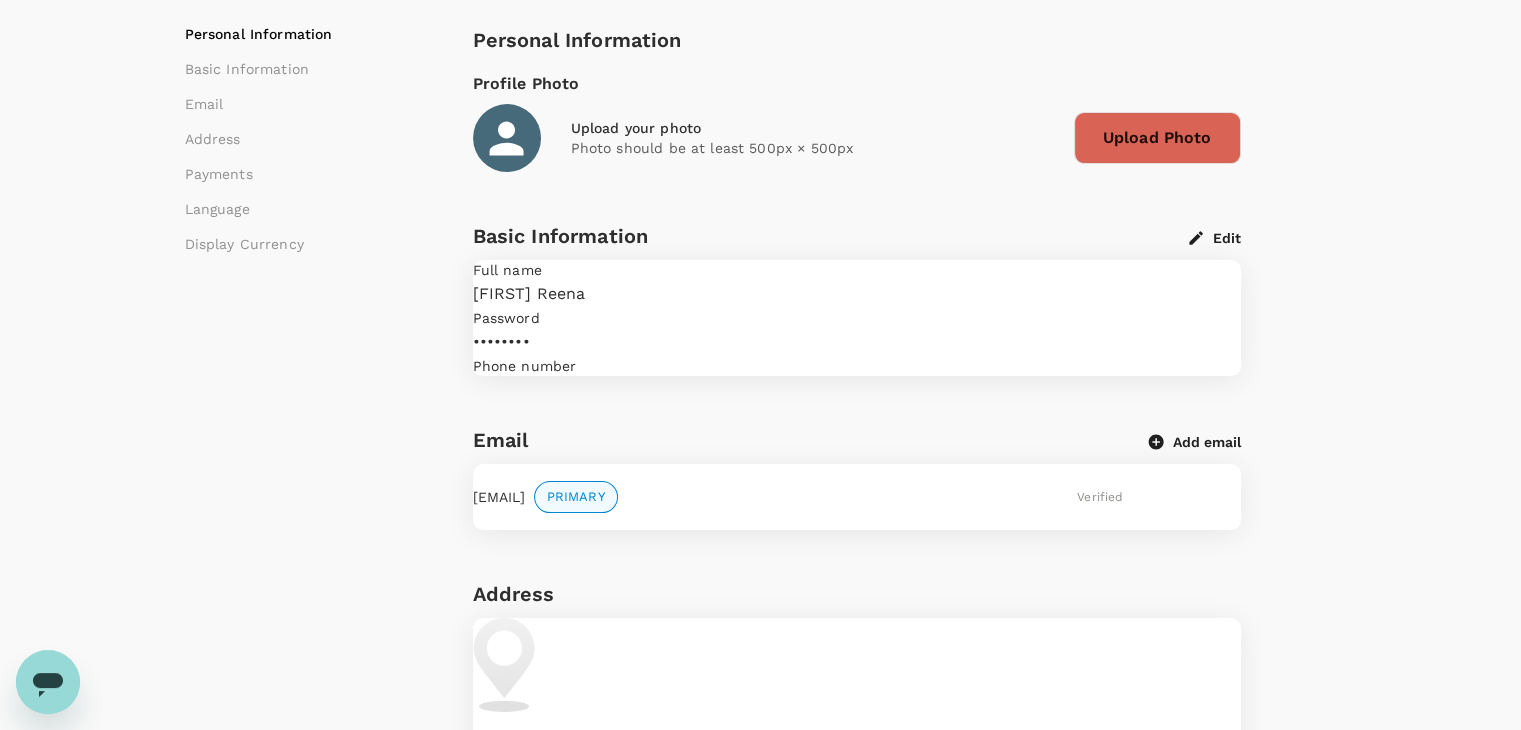 scroll, scrollTop: 0, scrollLeft: 0, axis: both 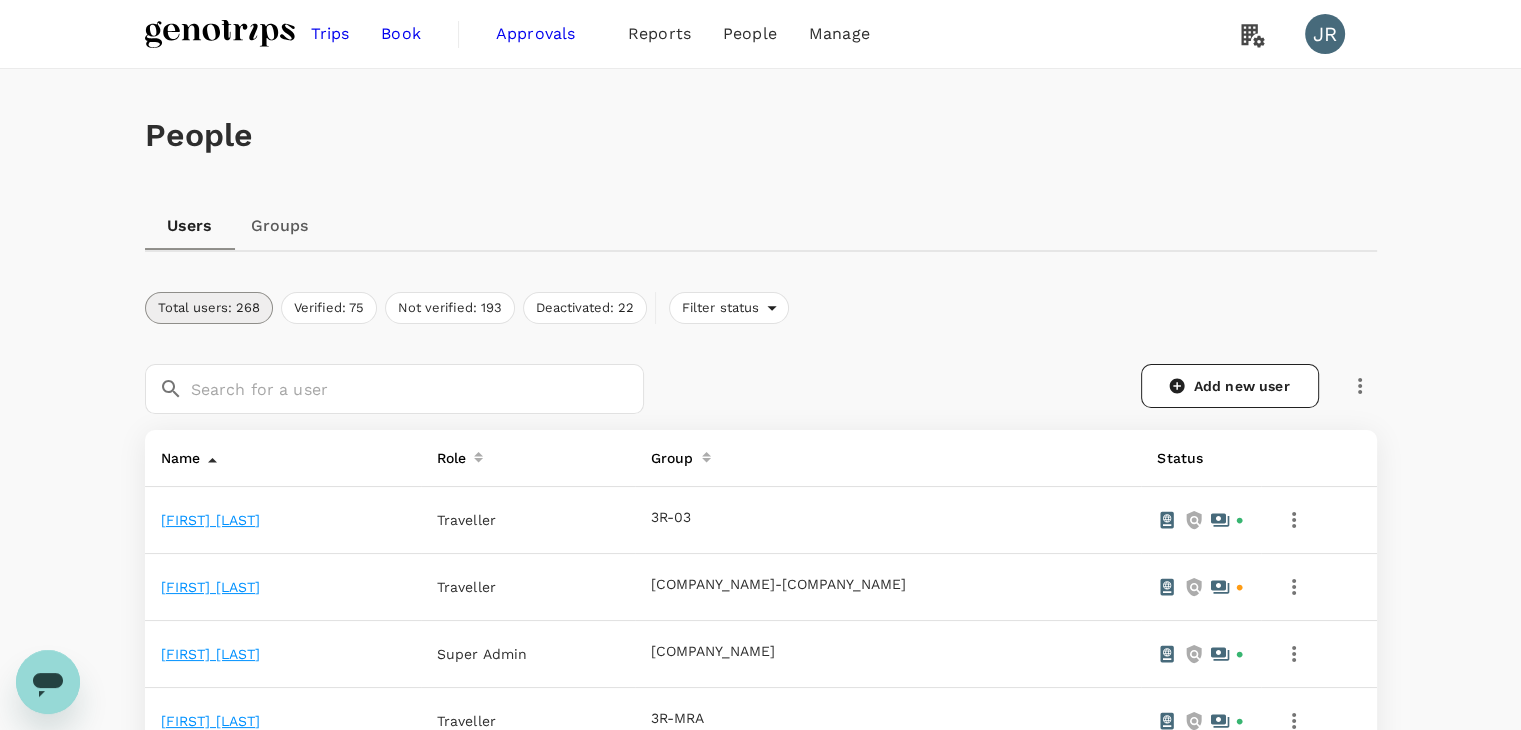 click on "Book" at bounding box center (401, 34) 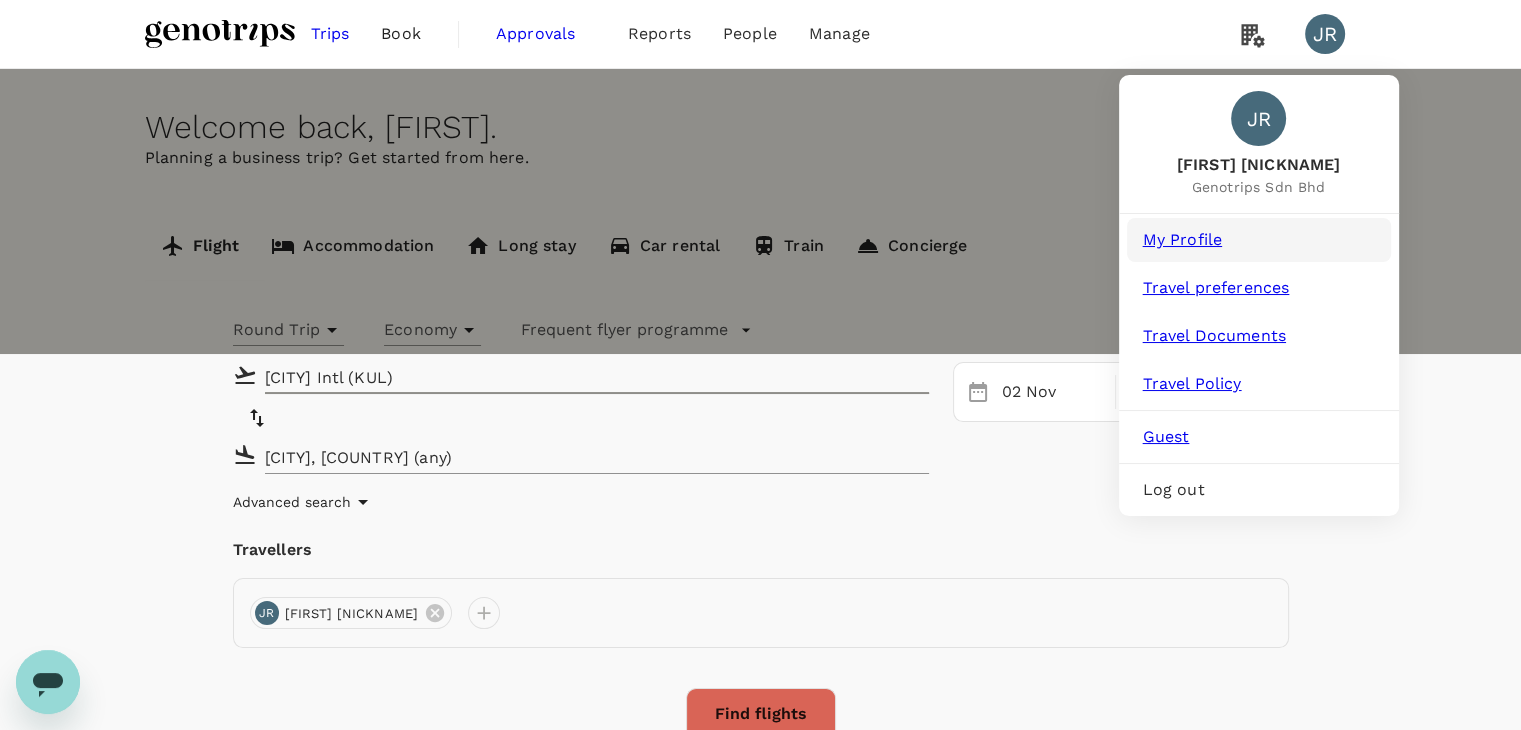 click on "My Profile" at bounding box center [1259, 240] 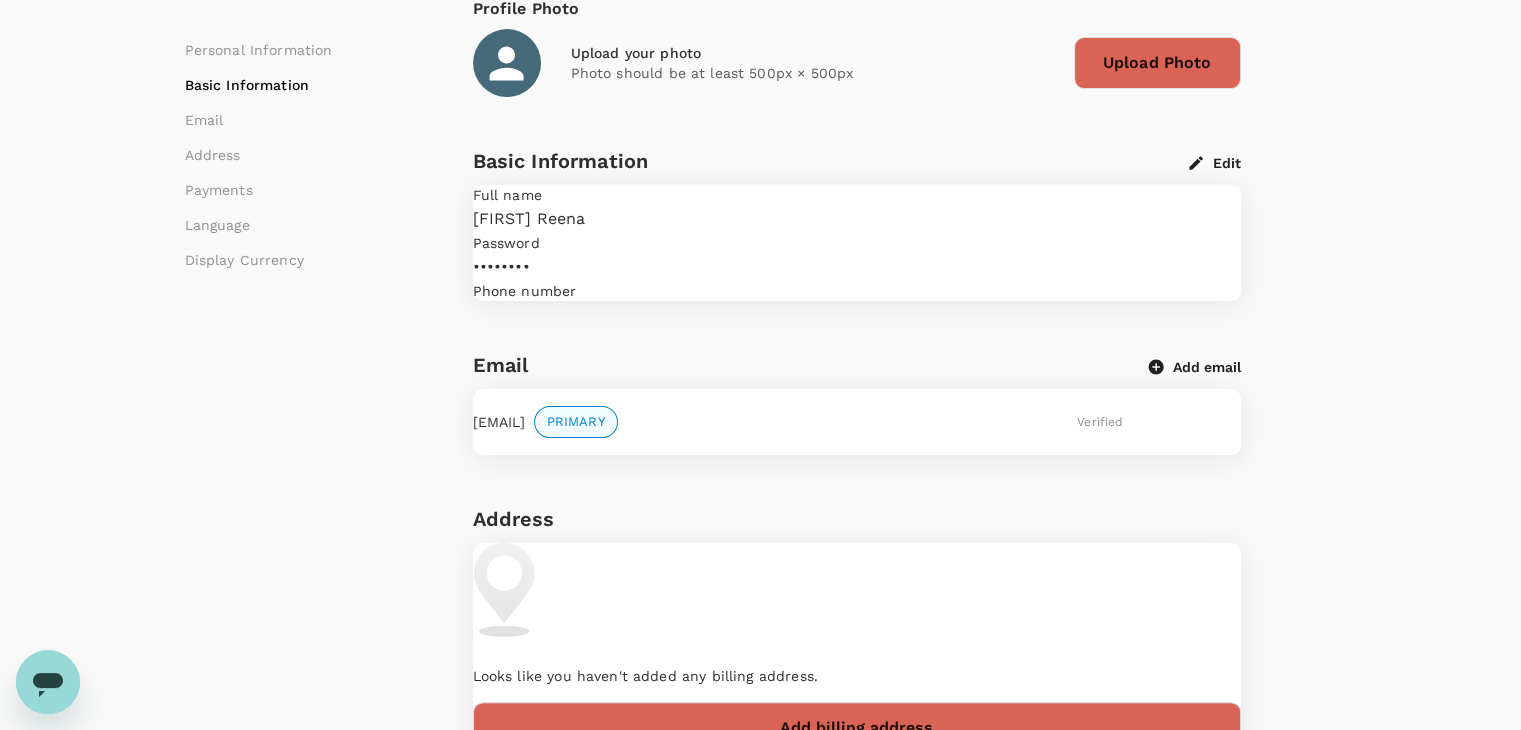 scroll, scrollTop: 300, scrollLeft: 0, axis: vertical 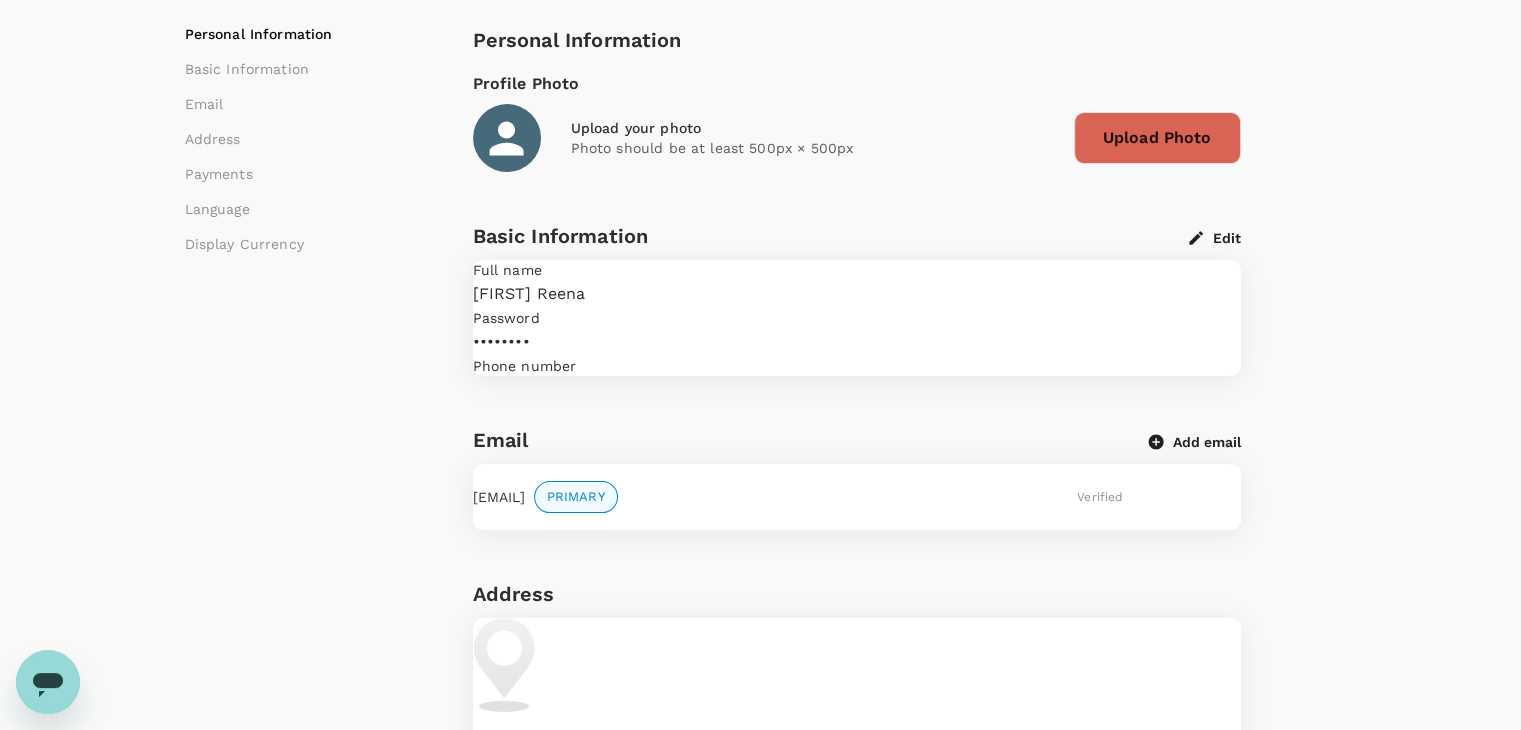 click on "Profile Settings My Profile Travel Preferences Travel Documents Travel Policy My Guests Personal Information Basic Information Email Address Payments Language Display Currency Personal Information Profile Photo Upload your photo Photo should be at least 500px × 500px Upload Photo Basic Information Edit Full name [FIRST]   [NICKNAME] Password •••••••• Phone number Email Add email [EMAIL] PRIMARY Verified Address Looks like you haven't added any billing address. Add billing address Payment methods Personal Looks like you haven't added any payment cards. Add payment card(s) Shared with me Type Card/Account number Card/Account details Deposit account [ACCOUNT_NUMBER] [BRAND_NAME] [ACCOUNT_NAME] Balance :  MYR   [AMOUNT] Language Edit Your display language in TruTrip English Display Currency Edit Your display currency in TruTrip Malaysian Ringgit  -   MYR" at bounding box center (760, 750) 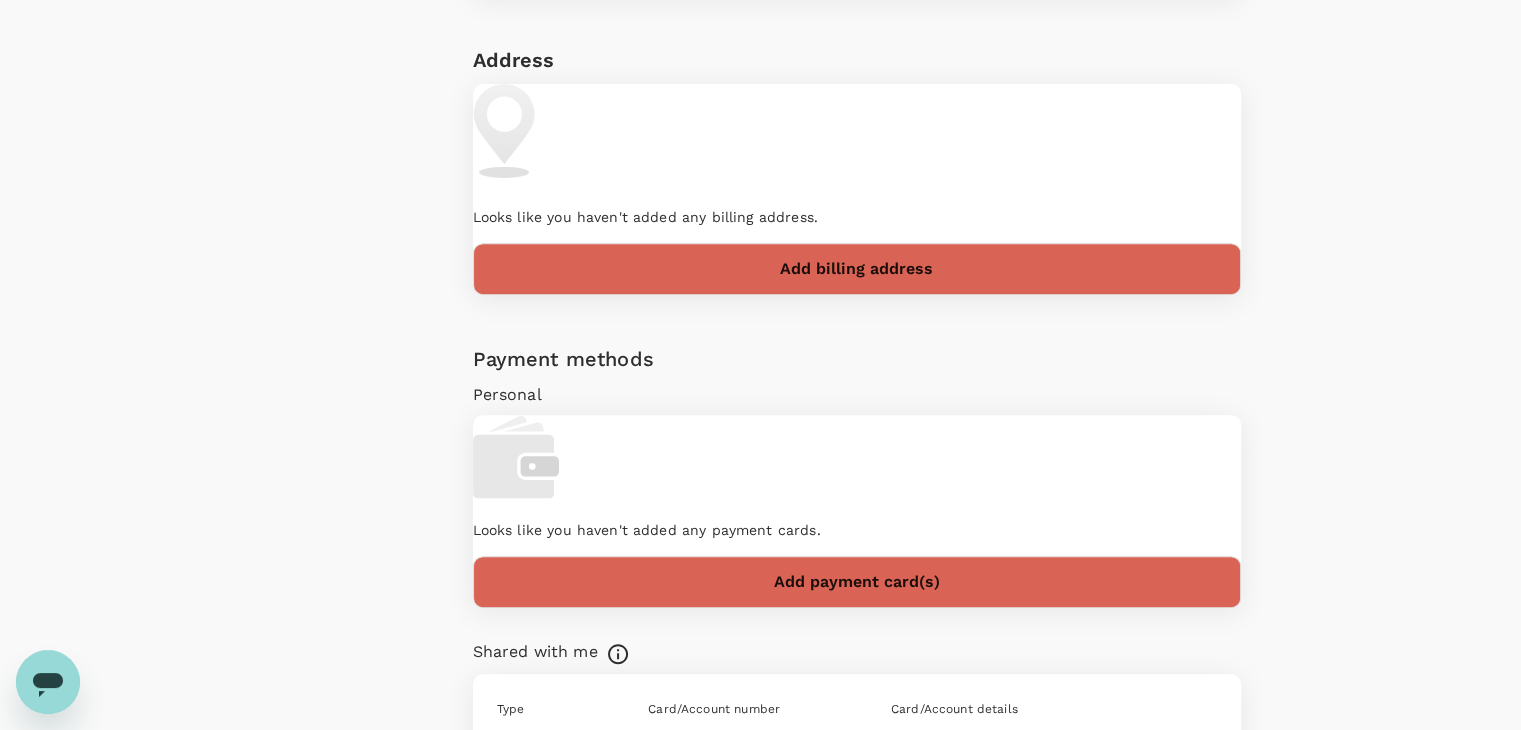 scroll, scrollTop: 938, scrollLeft: 0, axis: vertical 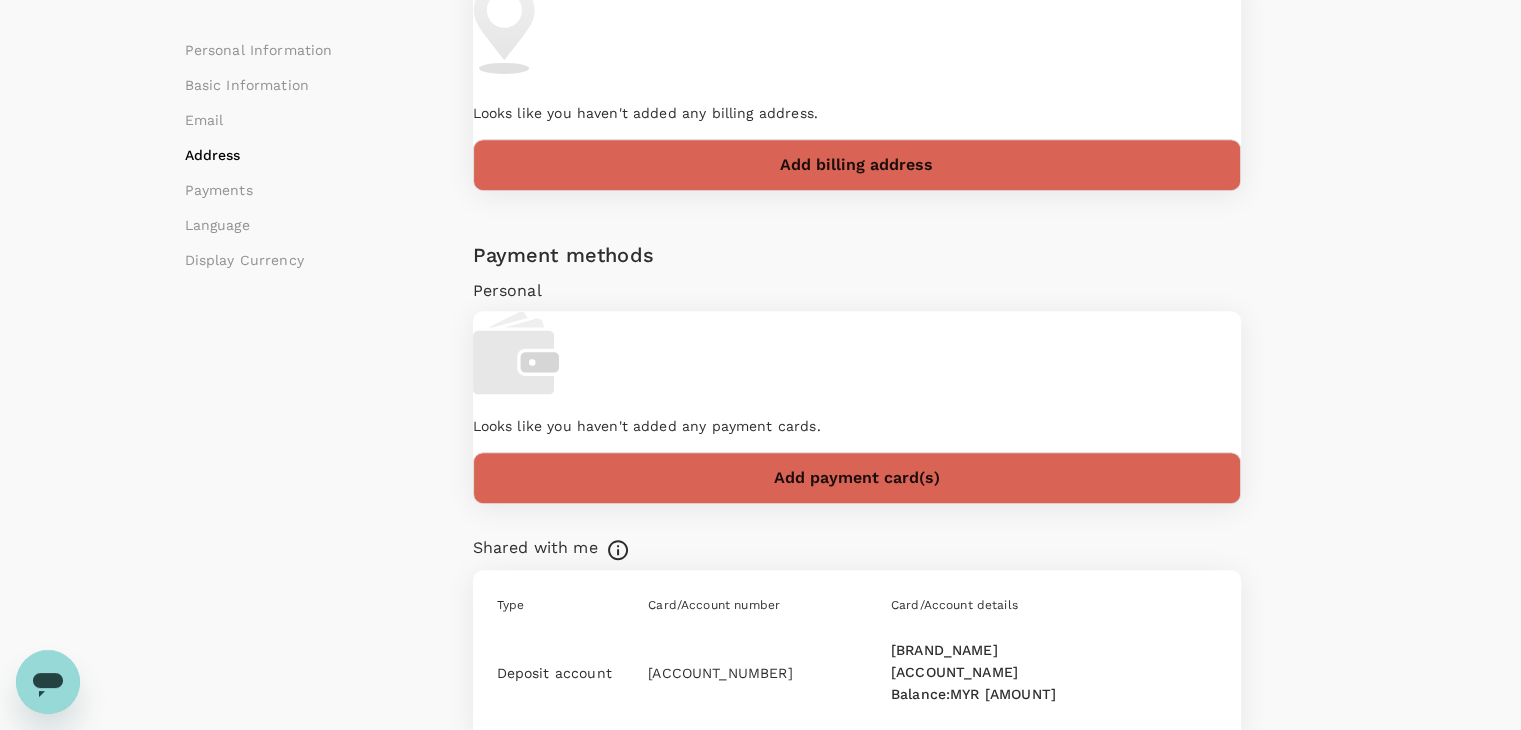 click on "Personal Information Basic Information Email Address Payments Language Display Currency Personal Information Profile Photo Upload your photo Photo should be at least 500px × 500px Upload Photo Basic Information Edit Full name [FIRST]   [NICKNAME] Password •••••••• Phone number Email Add email [EMAIL] PRIMARY Verified Address Looks like you haven't added any billing address. Add billing address Payment methods Personal Looks like you haven't added any payment cards. Add payment card(s) Shared with me Type Card/Account number Card/Account details Deposit account [ACCOUNT_NUMBER] [BRAND_NAME] [ACCOUNT_NAME] Balance :  MYR   [AMOUNT] Language Edit Your display language in TruTrip English Display Currency Edit Your display currency in TruTrip Malaysian Ringgit  -   MYR" at bounding box center [761, 224] 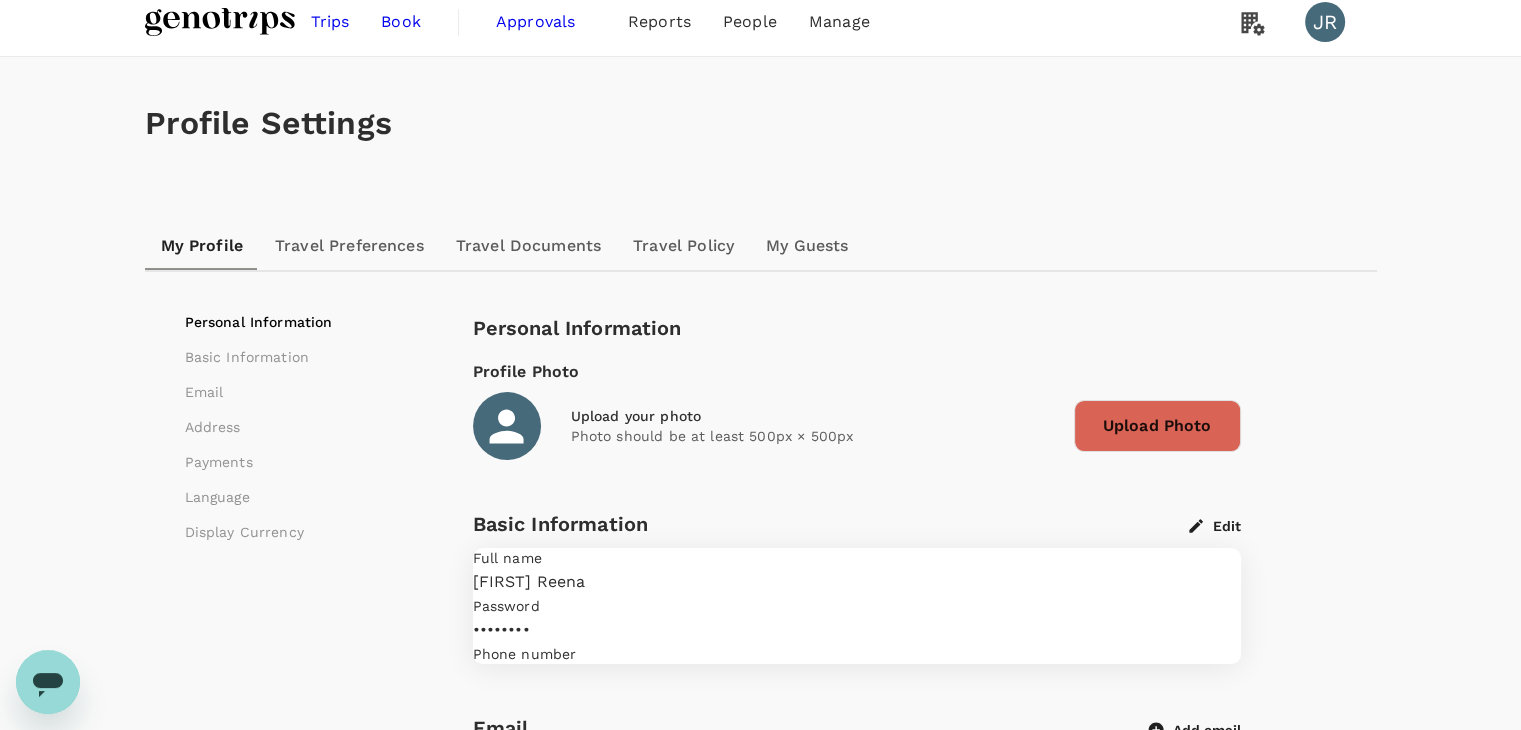 scroll, scrollTop: 0, scrollLeft: 0, axis: both 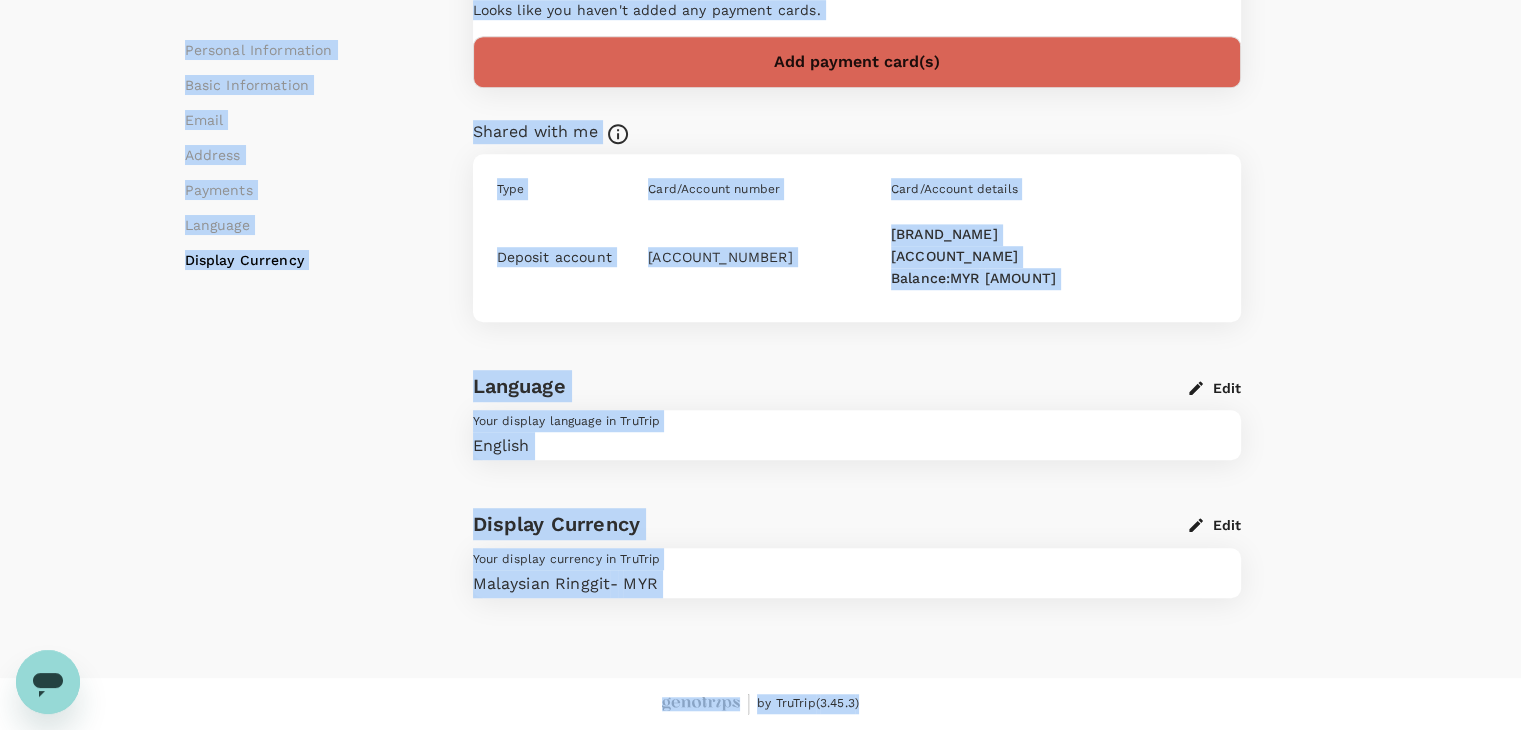 drag, startPoint x: 124, startPoint y: 11, endPoint x: 1392, endPoint y: 706, distance: 1445.9768 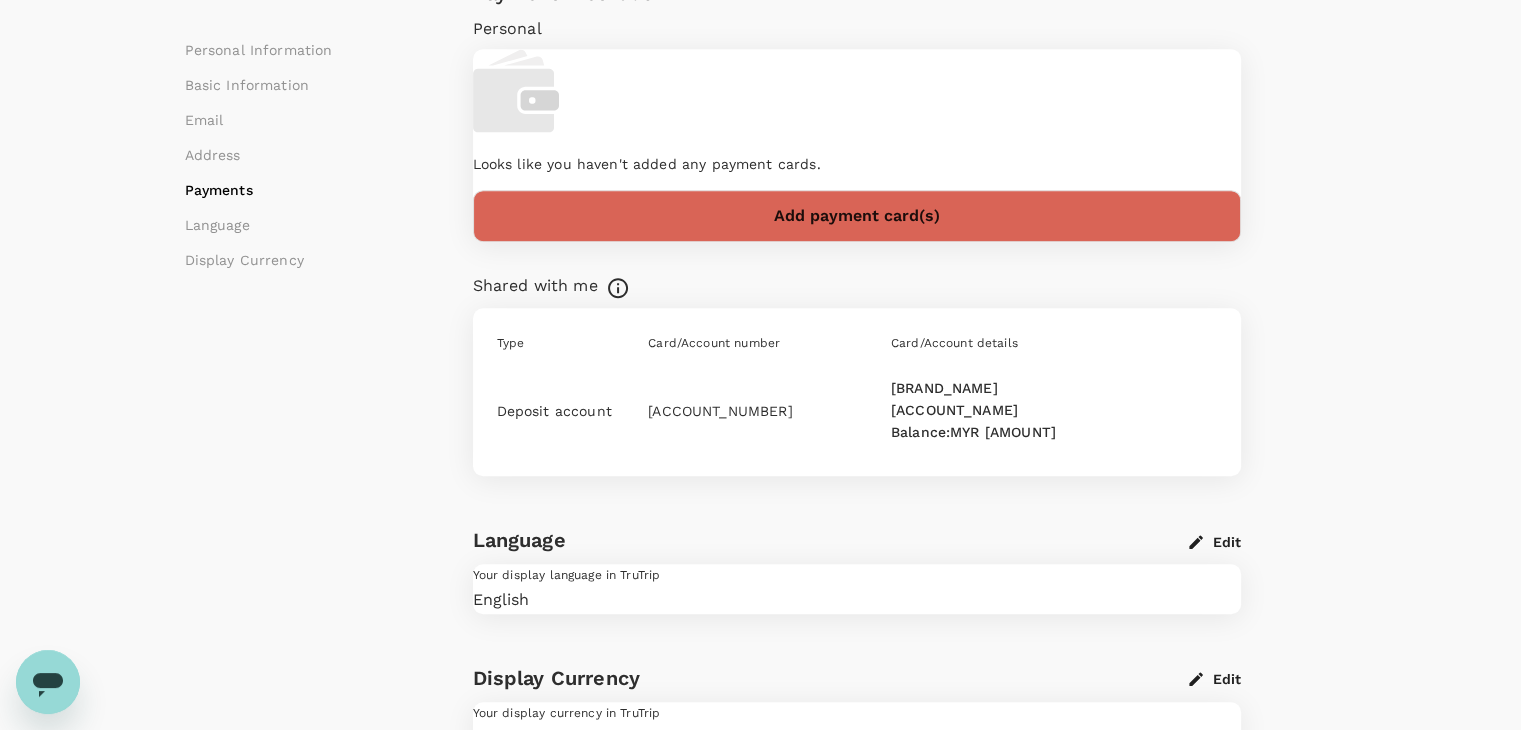 scroll, scrollTop: 1300, scrollLeft: 0, axis: vertical 